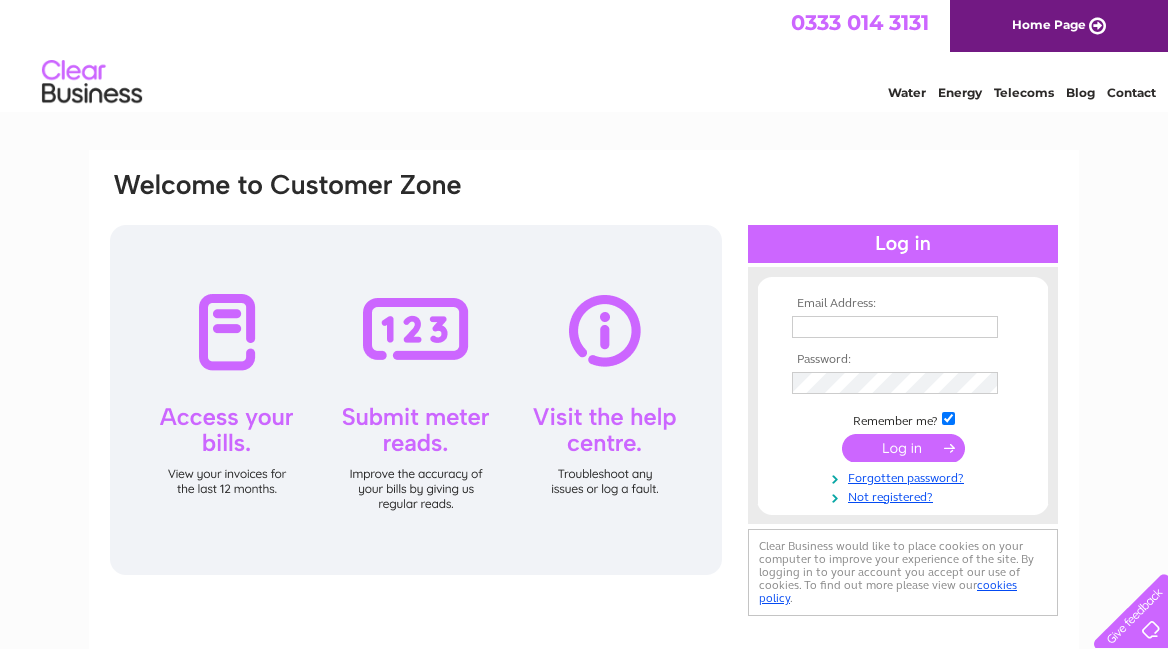scroll, scrollTop: 0, scrollLeft: 0, axis: both 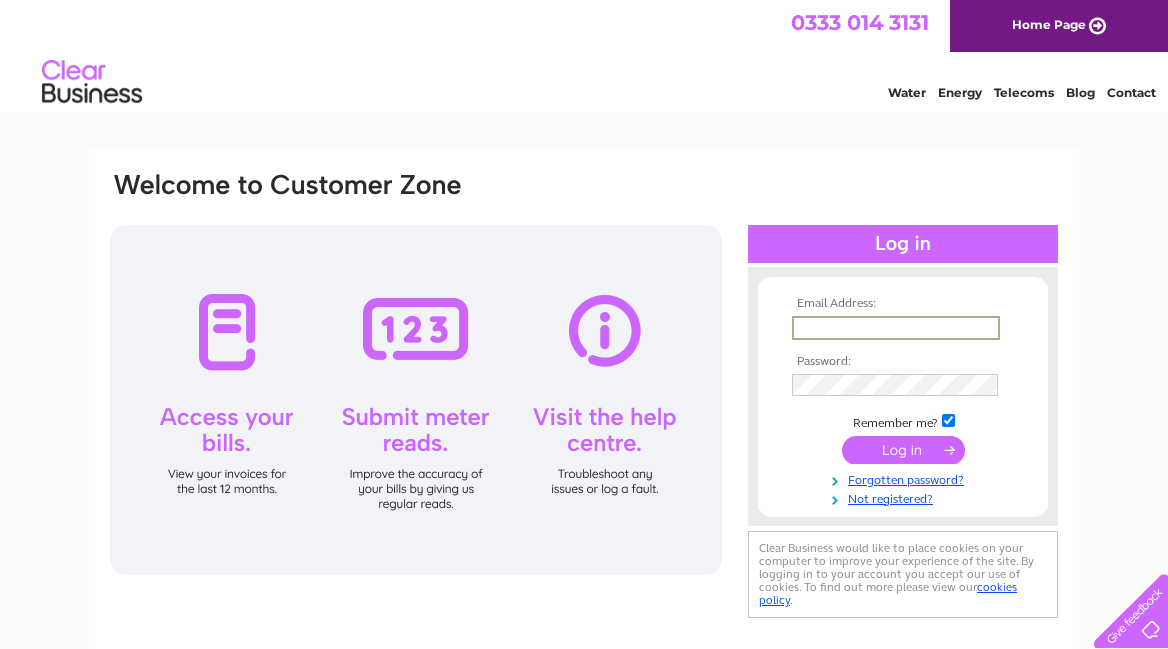 type on "wendy@chancedesilva.com" 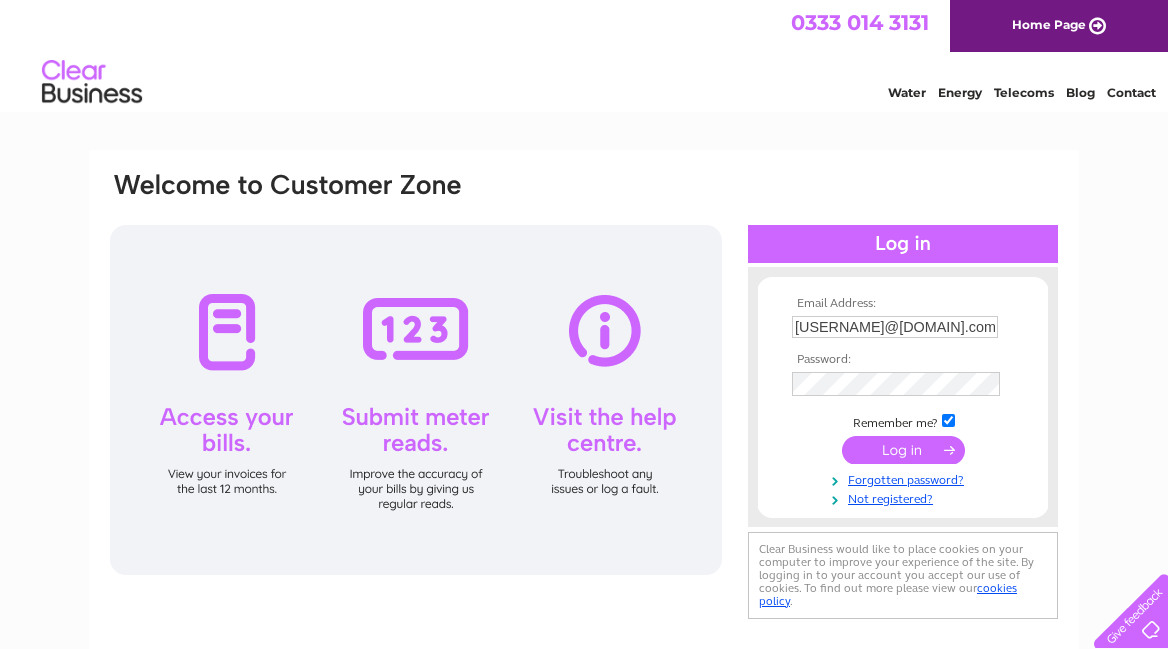 click at bounding box center (903, 450) 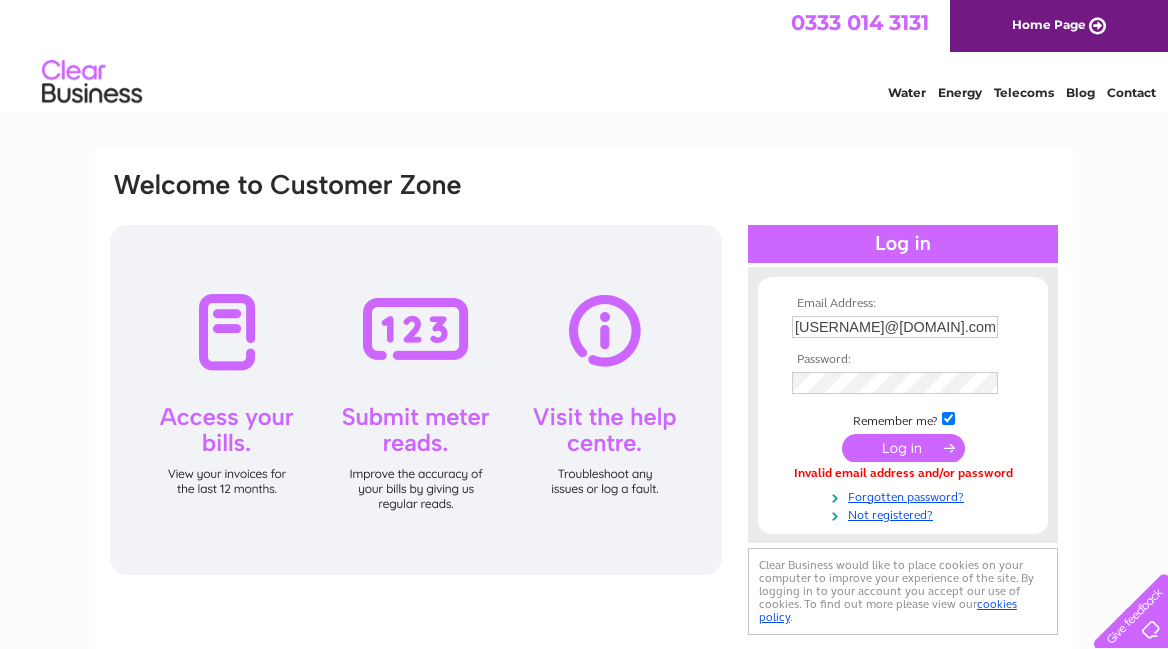 scroll, scrollTop: 0, scrollLeft: 0, axis: both 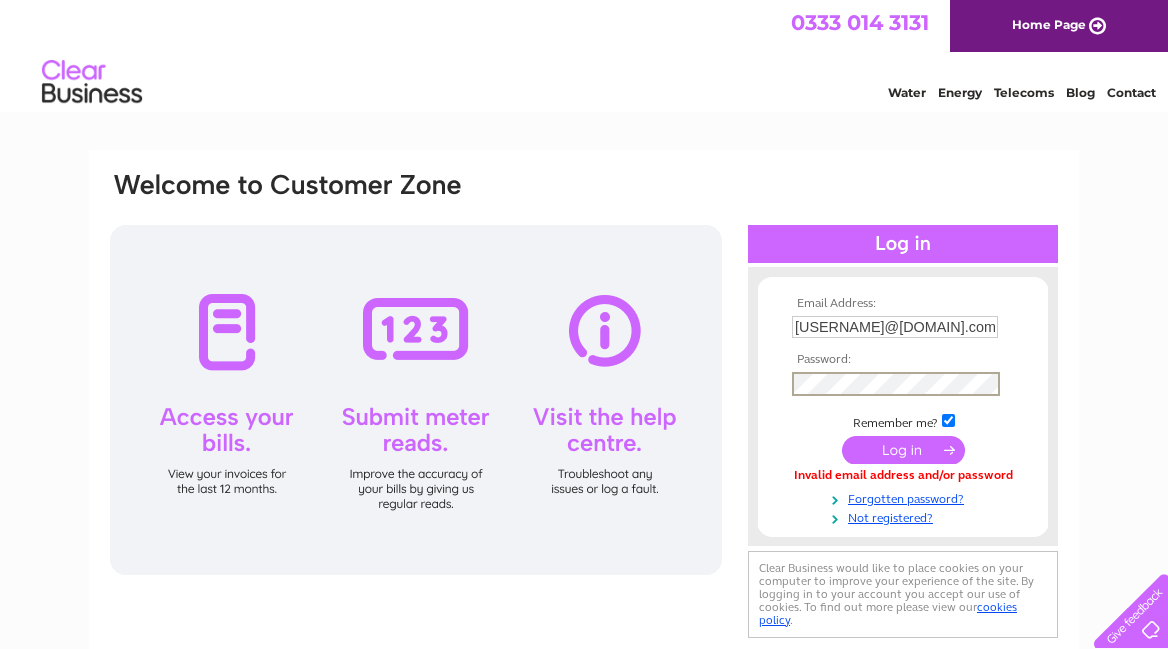 click at bounding box center (903, 450) 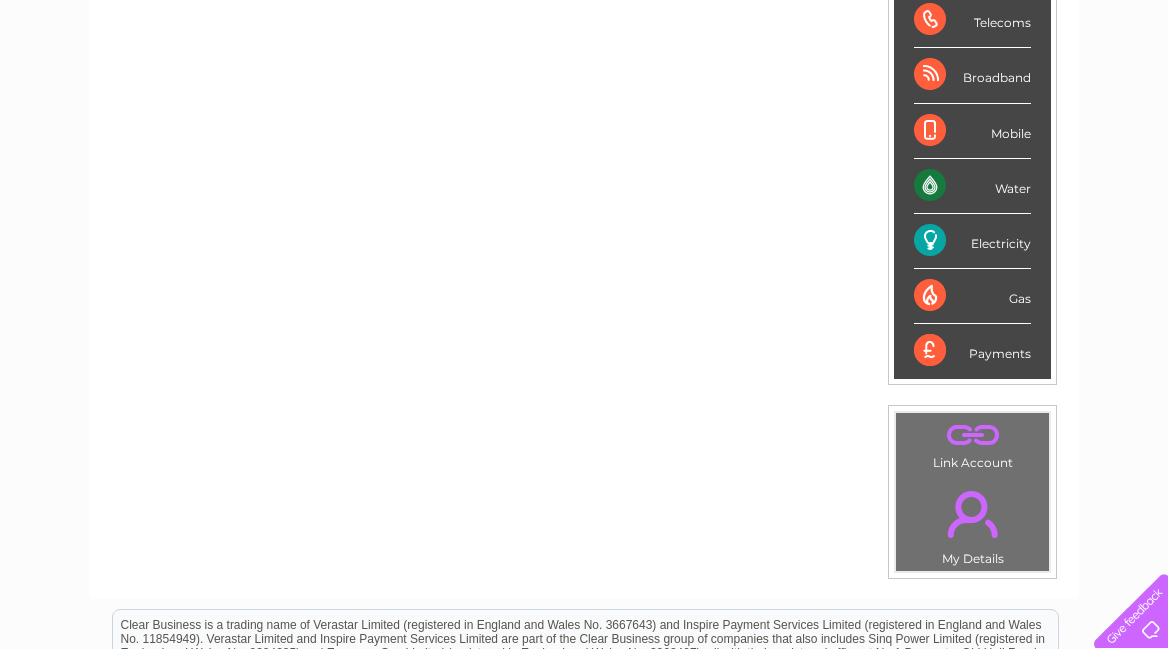 scroll, scrollTop: 328, scrollLeft: 0, axis: vertical 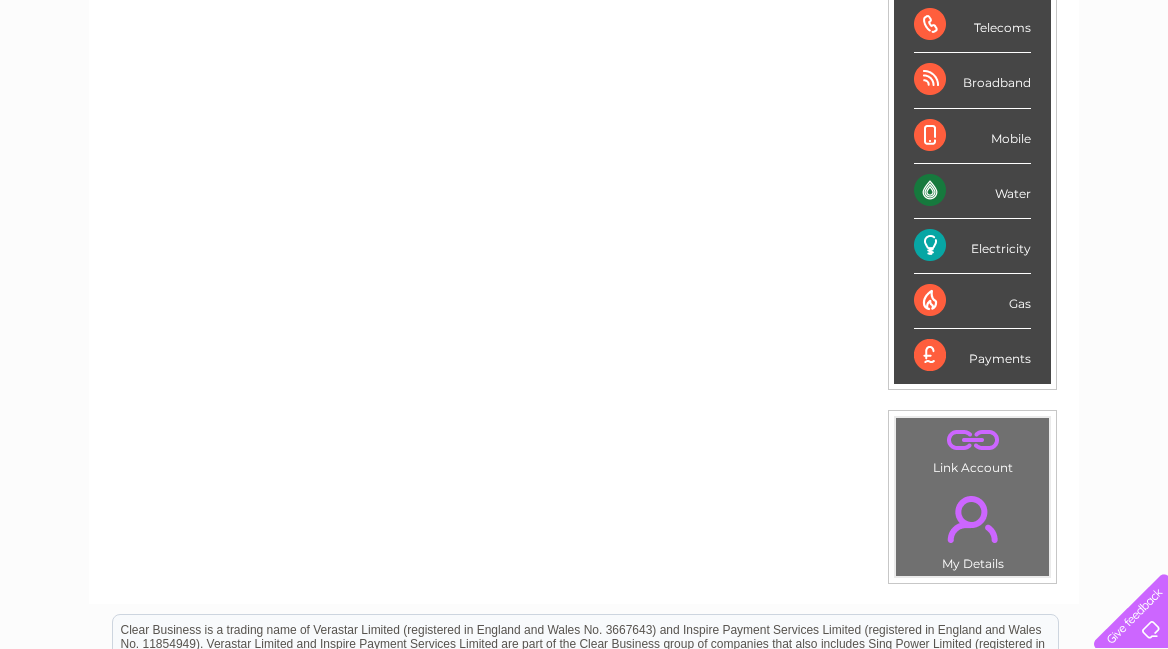 click on "Electricity" at bounding box center [972, 246] 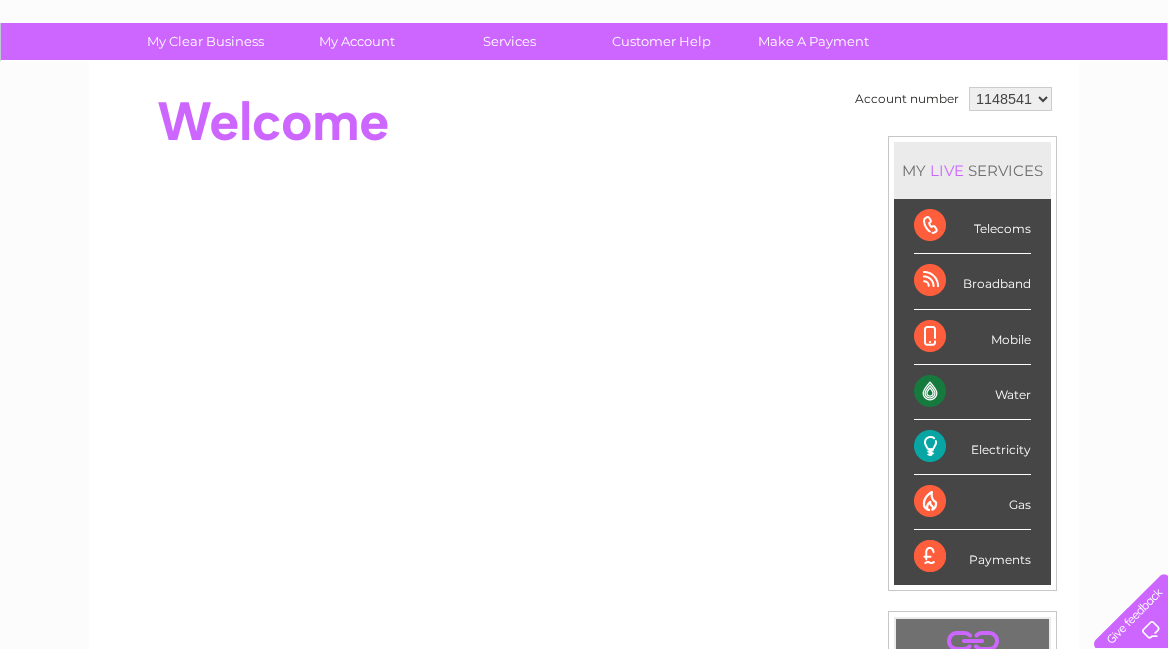 scroll, scrollTop: 0, scrollLeft: 0, axis: both 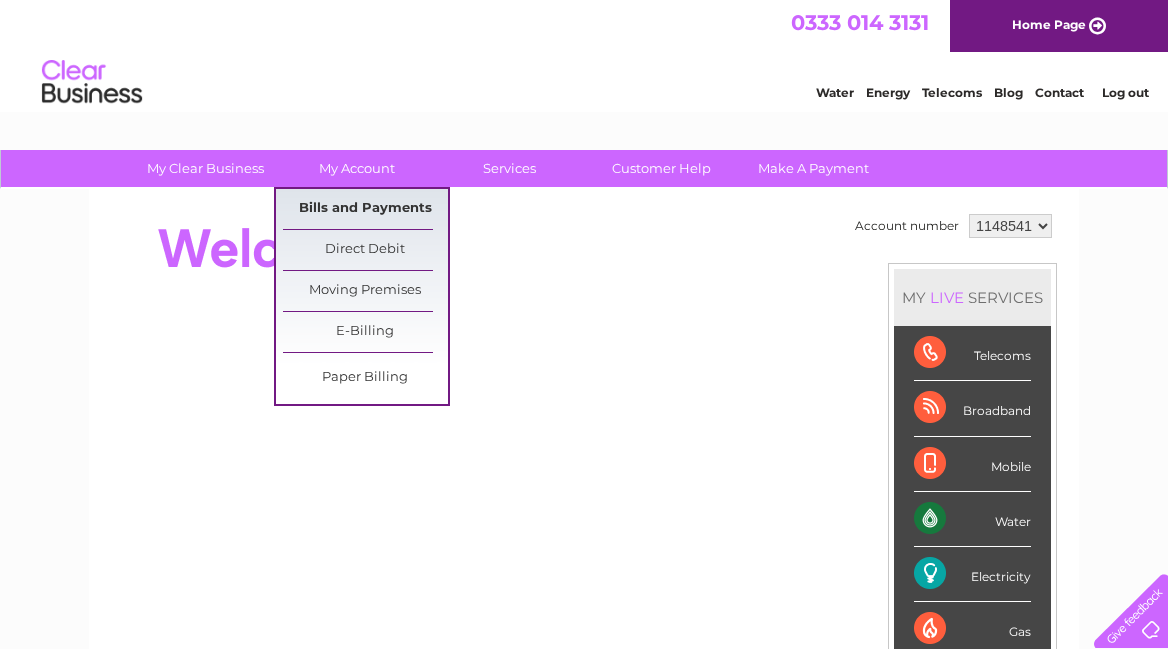 click on "Bills and Payments" at bounding box center [365, 209] 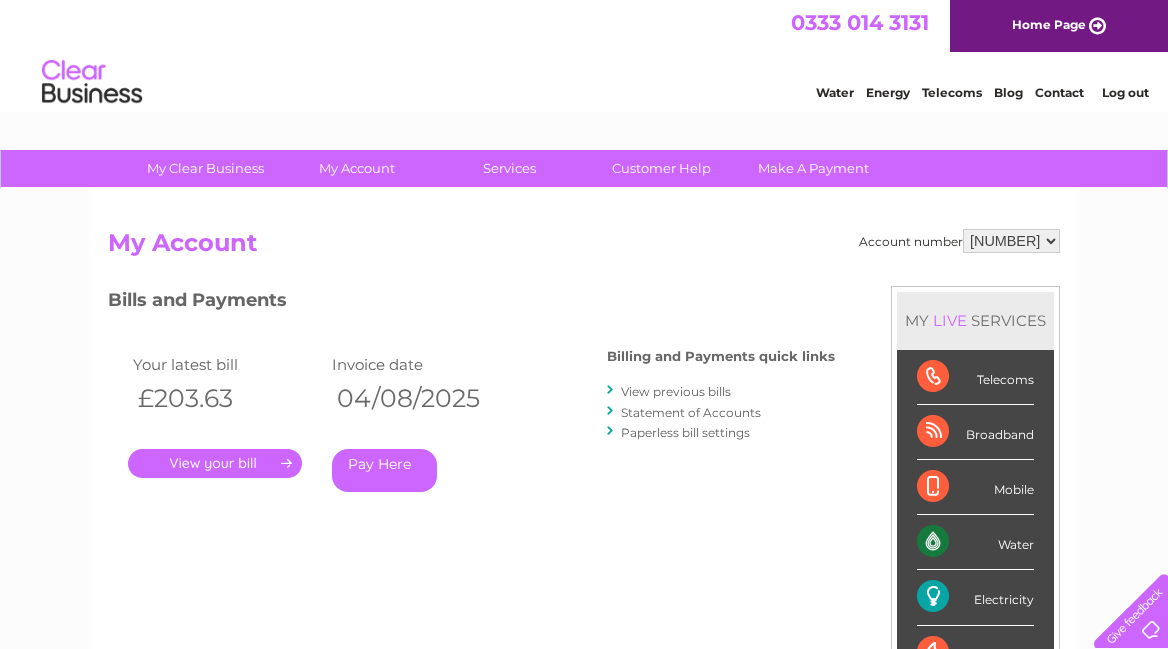 scroll, scrollTop: 0, scrollLeft: 0, axis: both 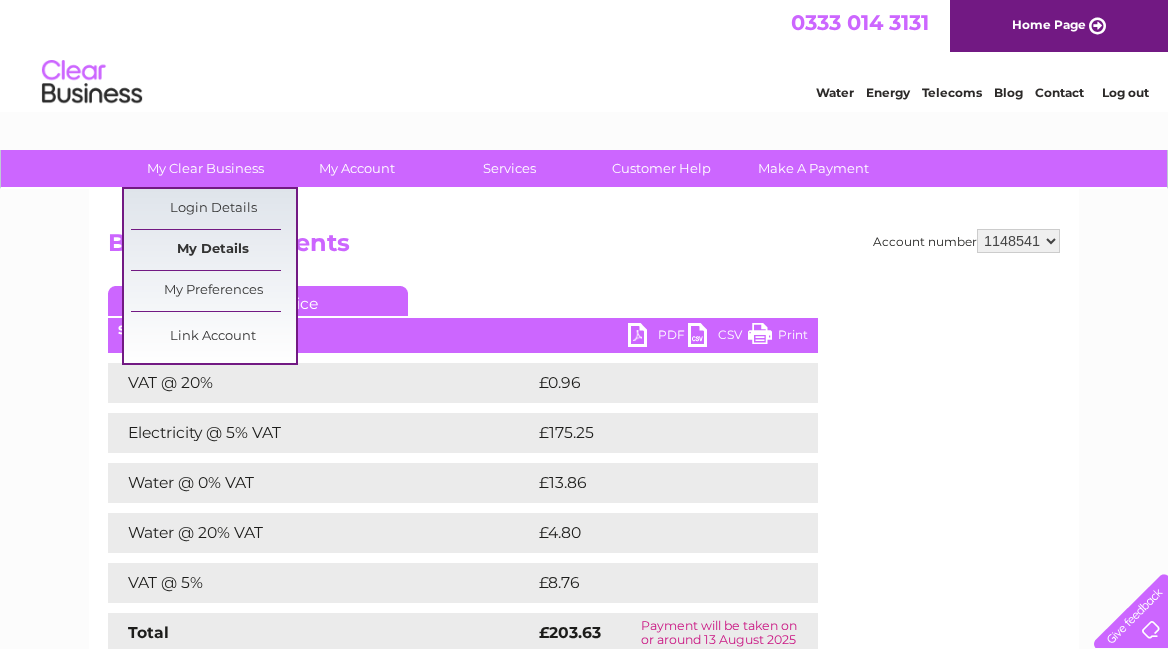 click on "My Details" at bounding box center [213, 250] 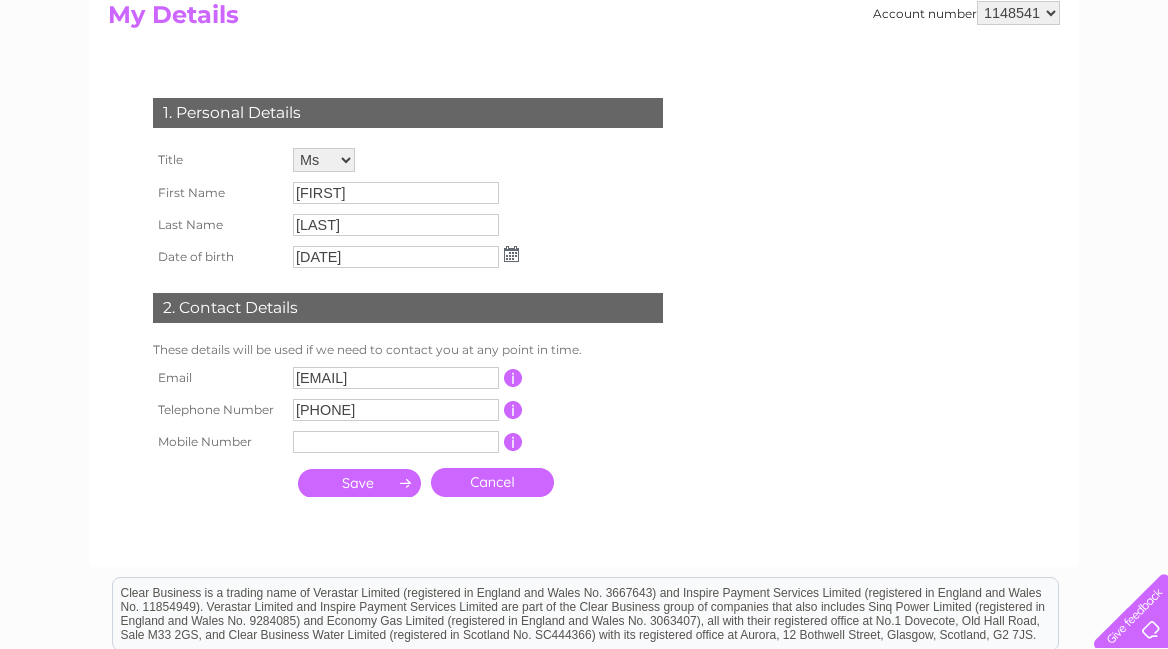 scroll, scrollTop: 159, scrollLeft: 0, axis: vertical 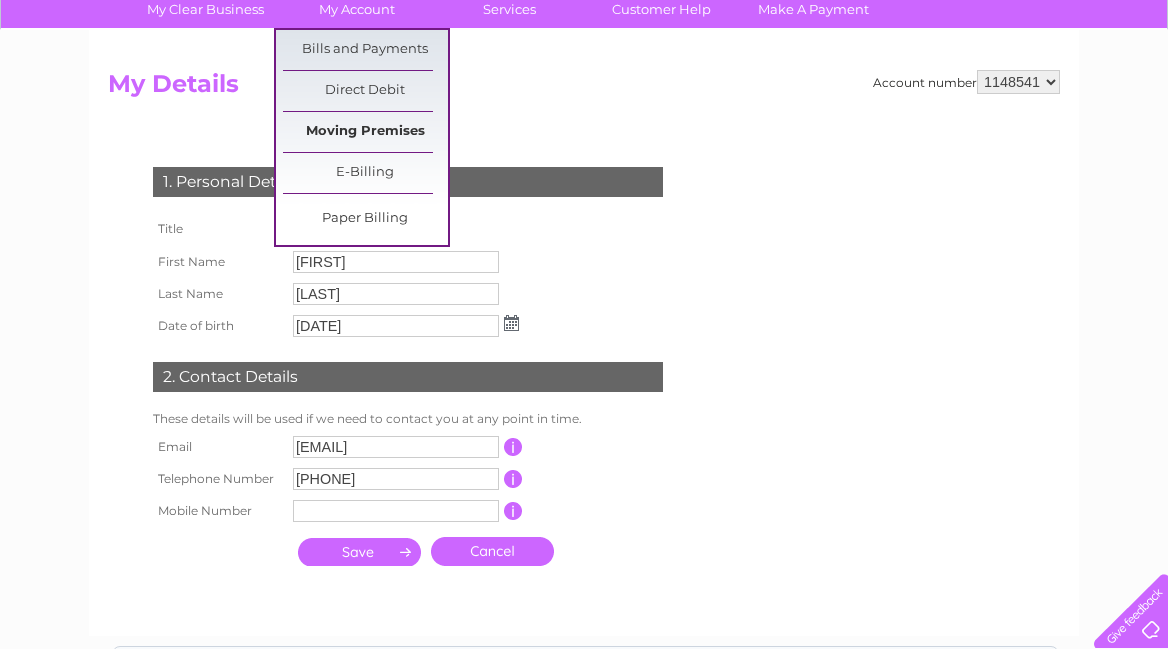 click on "Moving Premises" at bounding box center [365, 132] 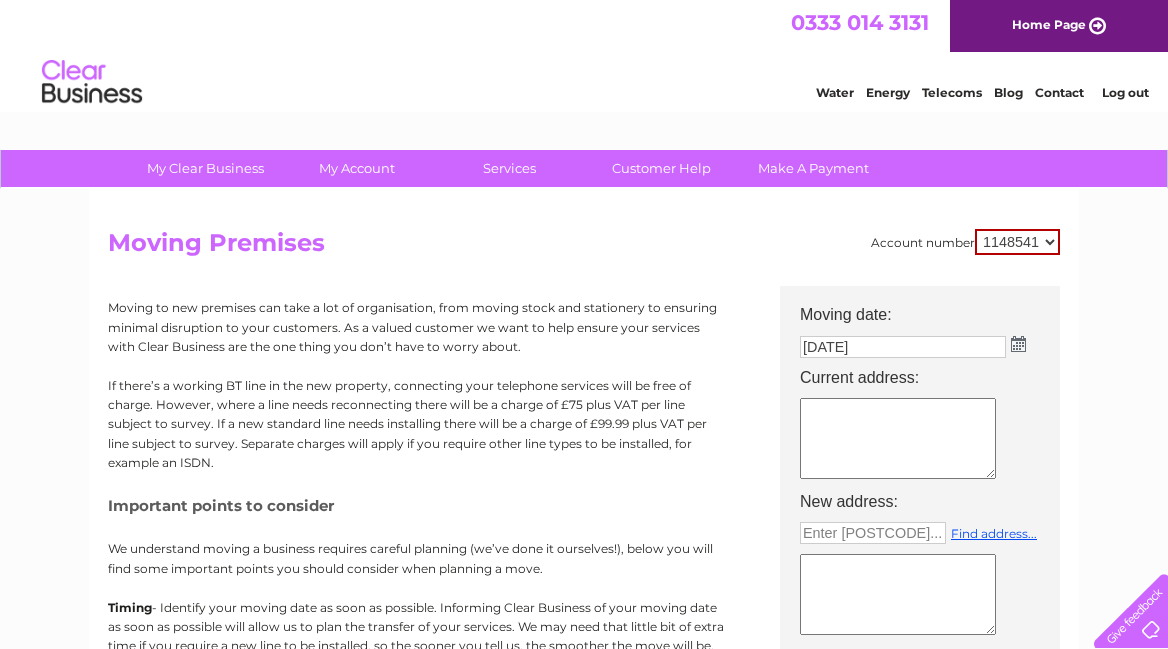 scroll, scrollTop: 0, scrollLeft: 0, axis: both 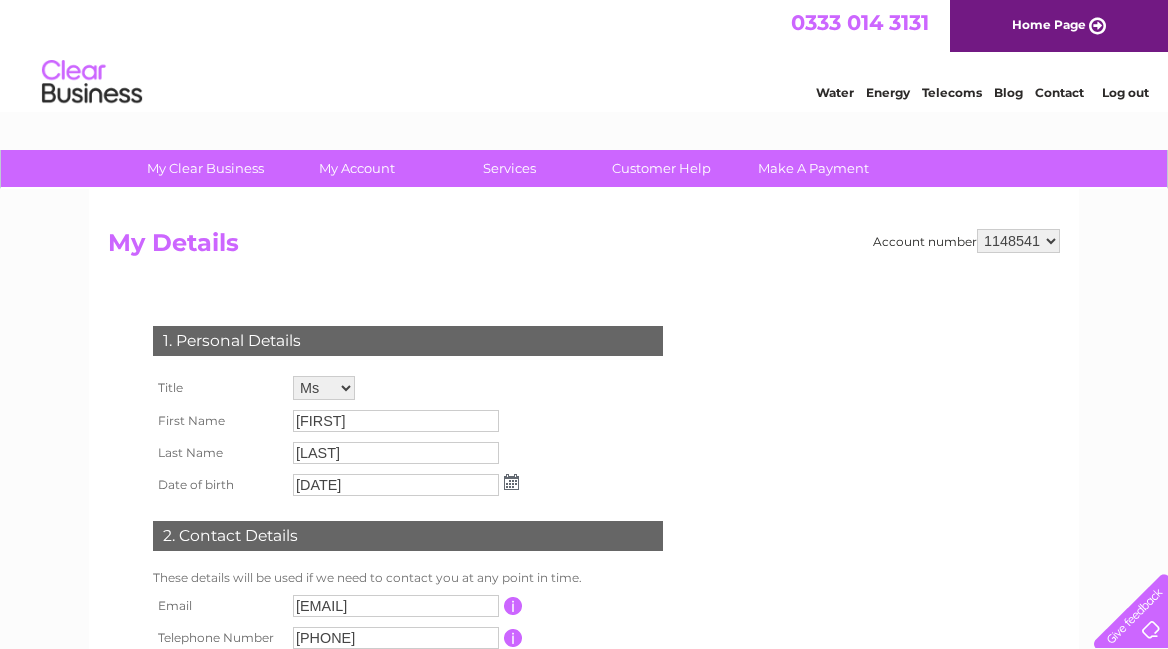 click on "1148541" at bounding box center (1018, 241) 